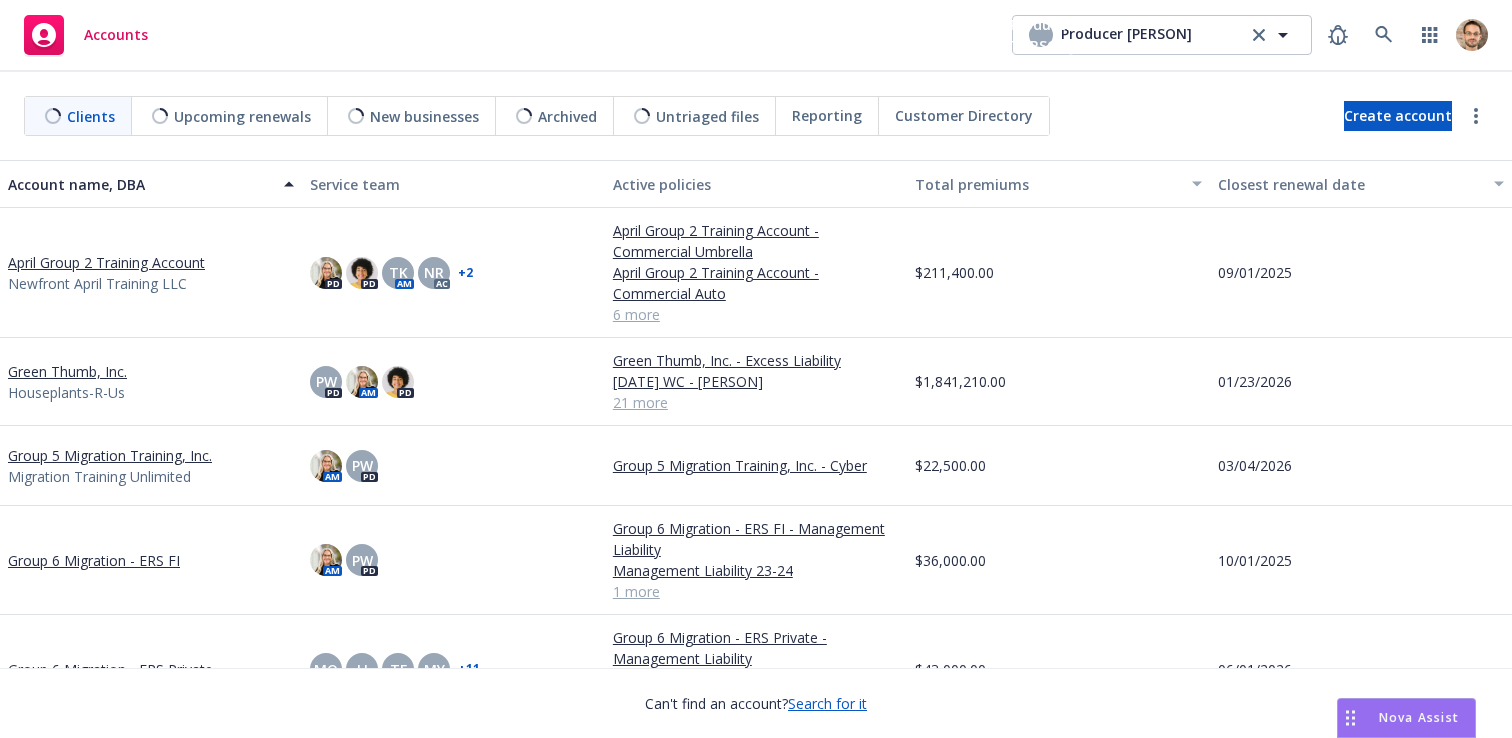 scroll, scrollTop: 0, scrollLeft: 0, axis: both 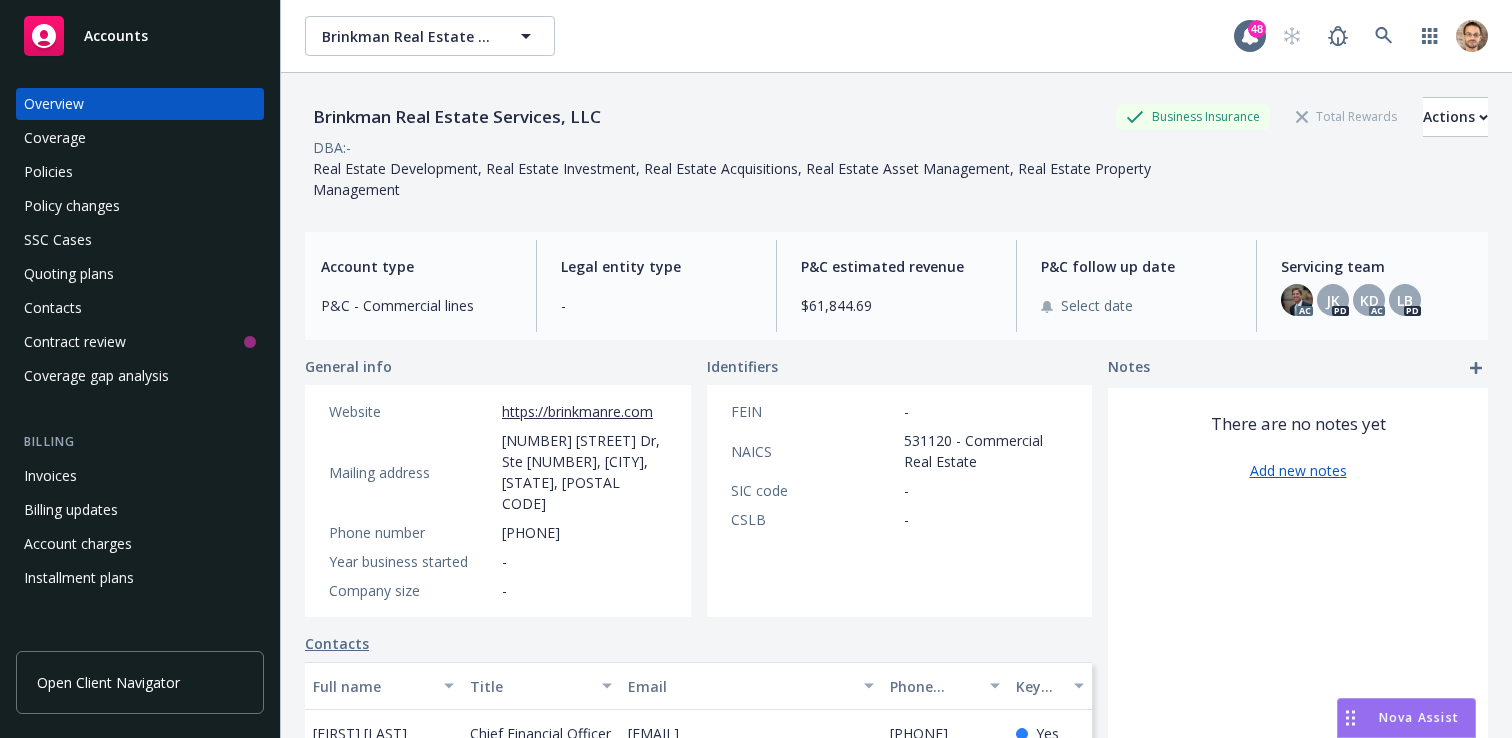 click on "Invoices" at bounding box center [140, 476] 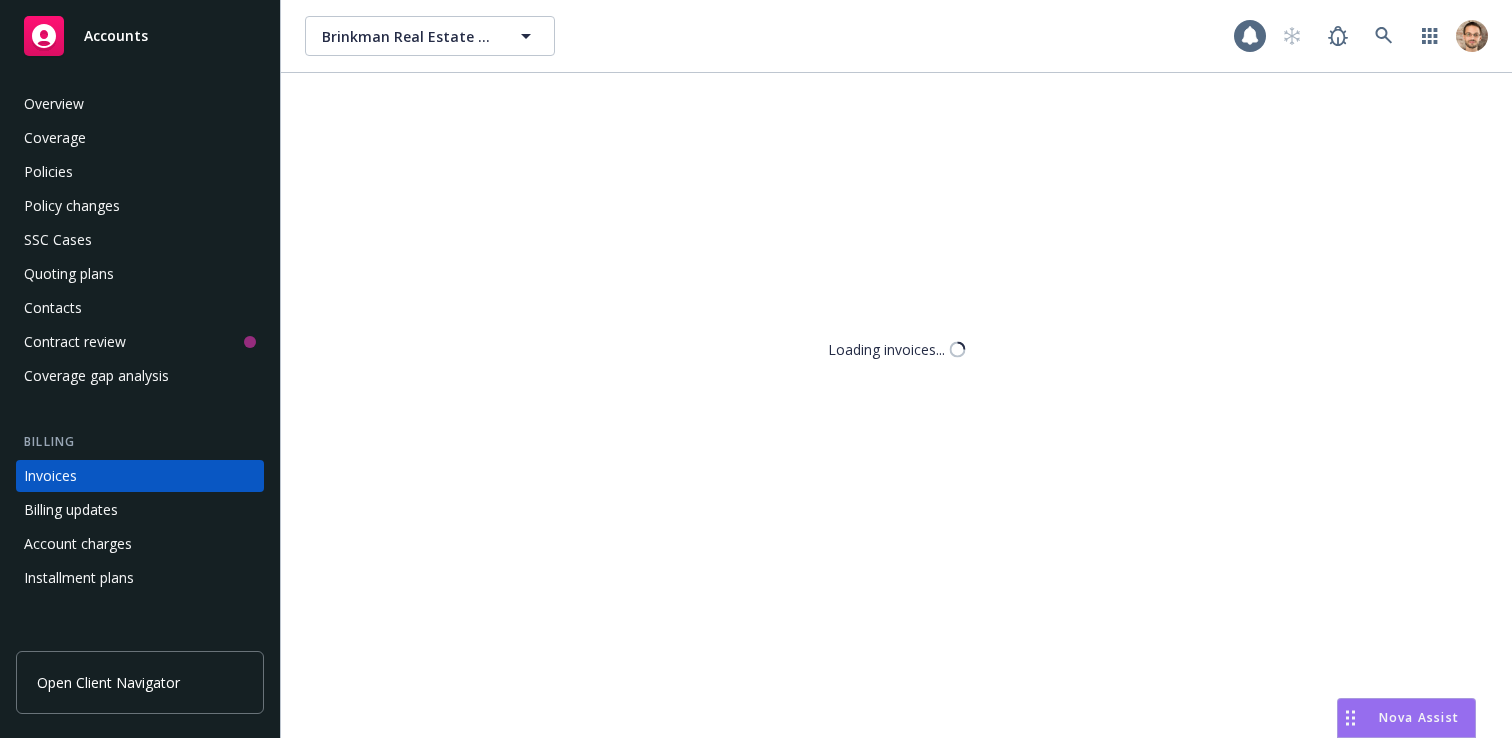 scroll, scrollTop: 75, scrollLeft: 0, axis: vertical 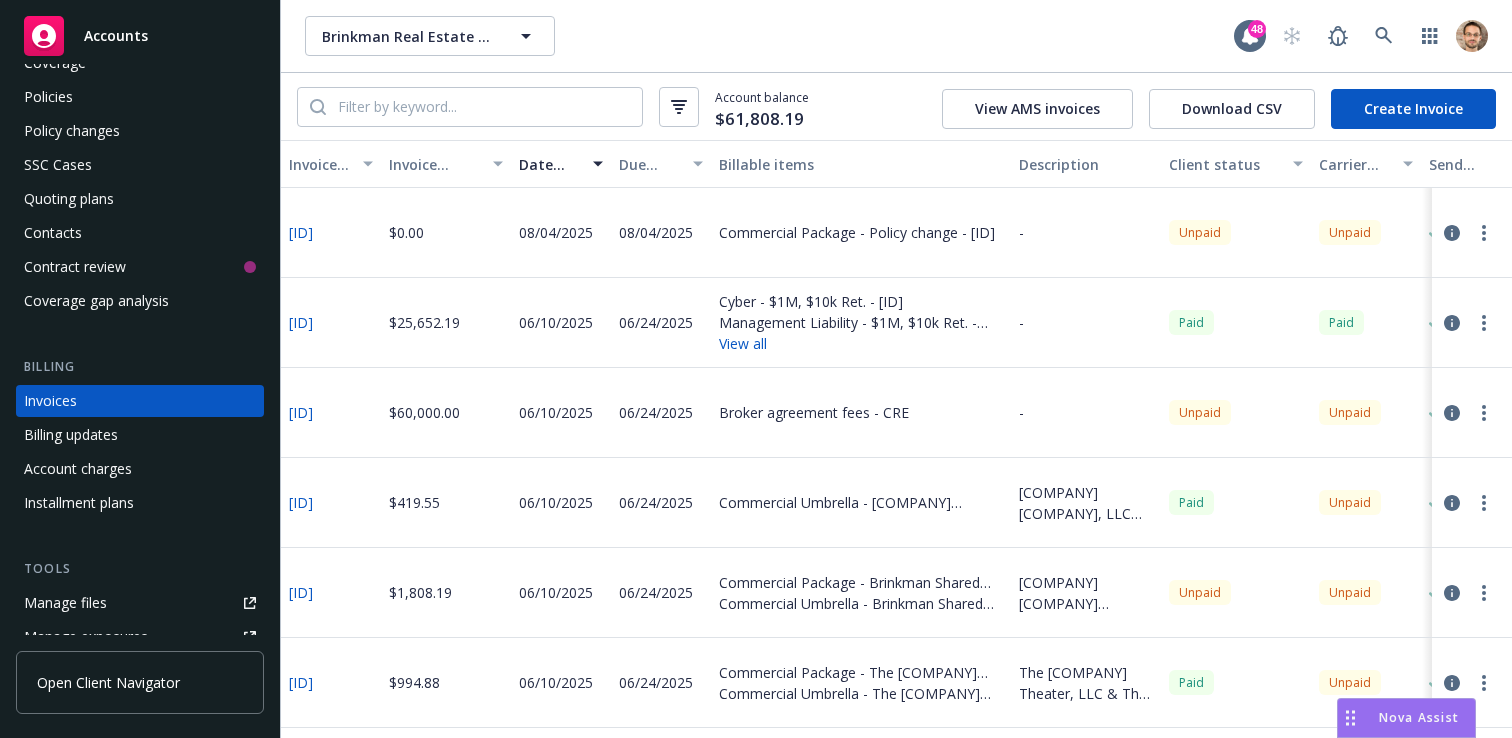 click on "3AA33ED4" at bounding box center (301, 232) 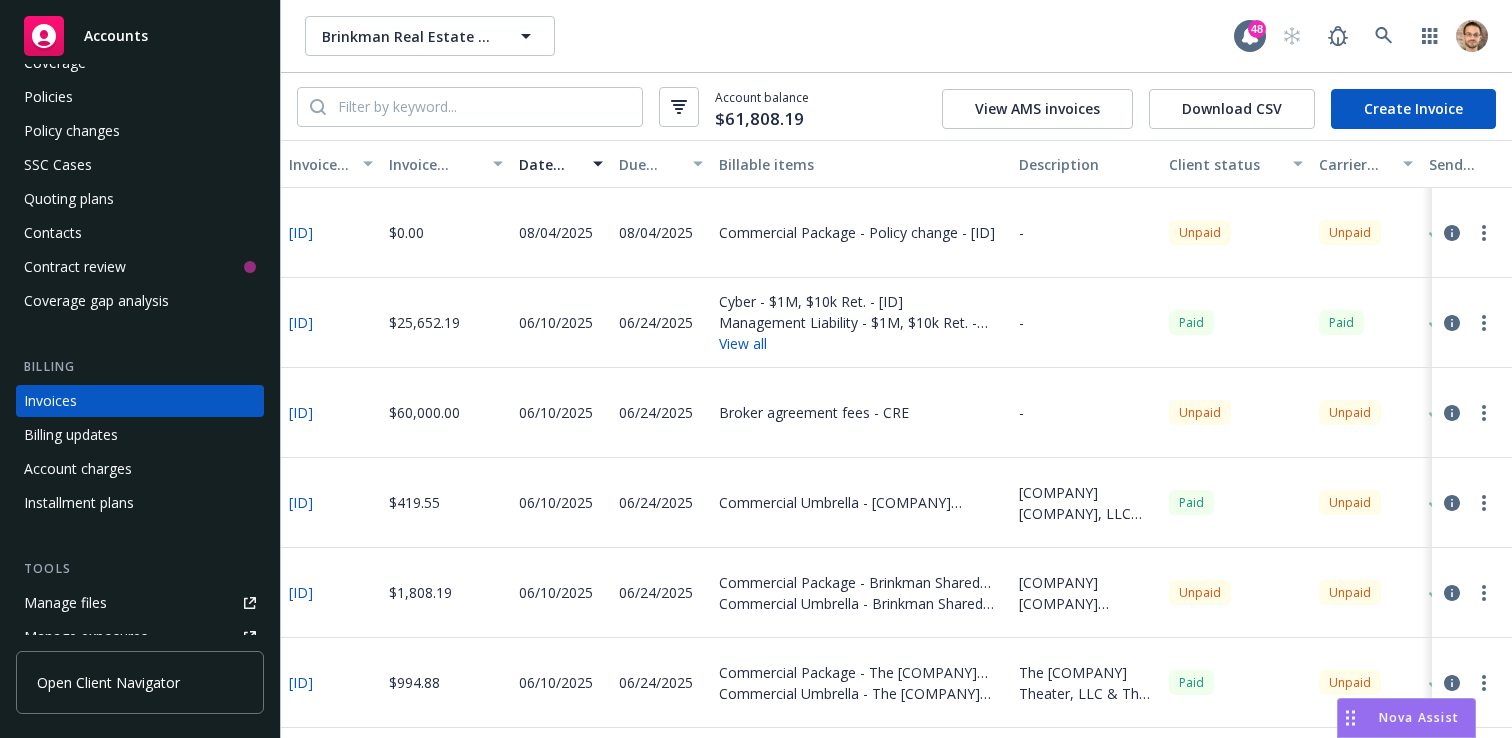 click 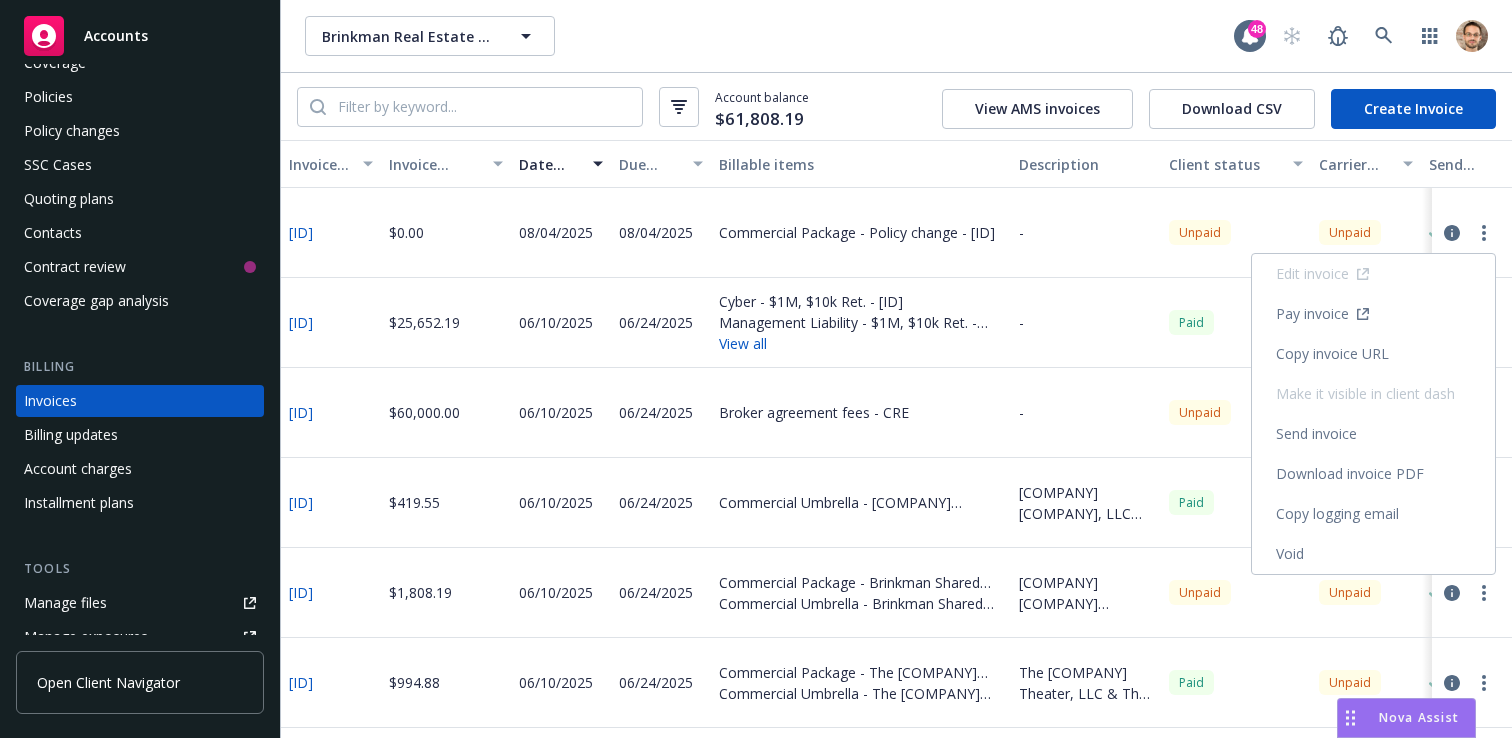 click on "-" at bounding box center (1086, 233) 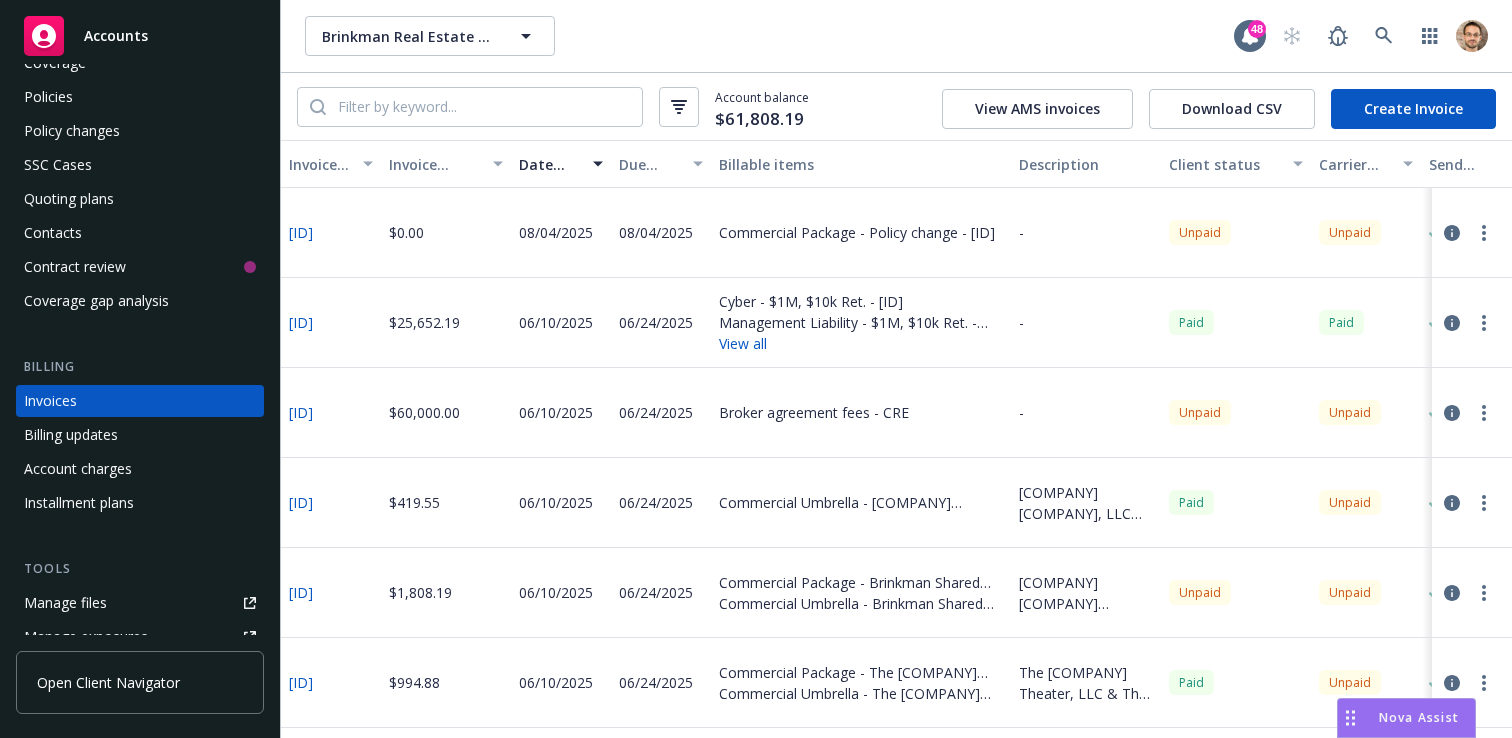 click at bounding box center (1484, 233) 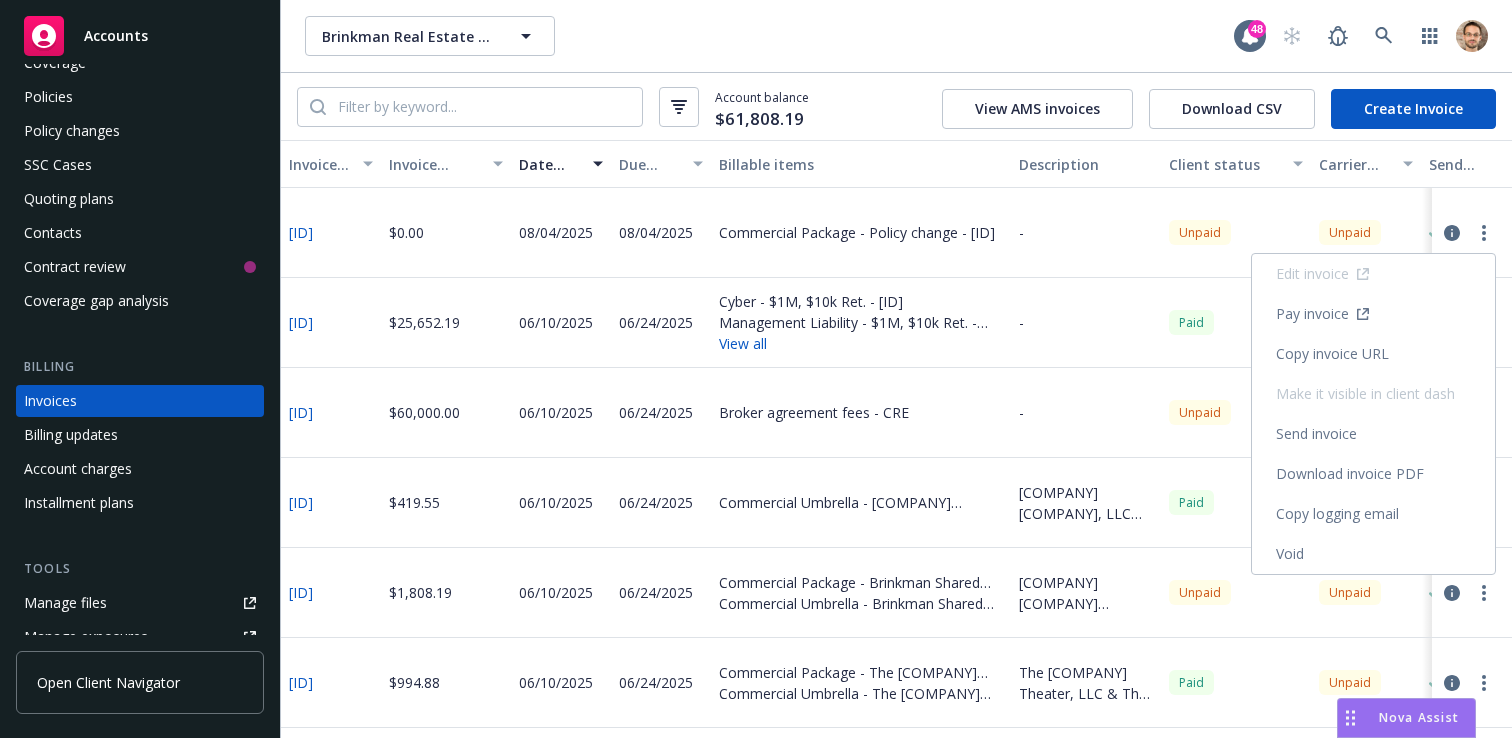 click on "Void" at bounding box center (1373, 554) 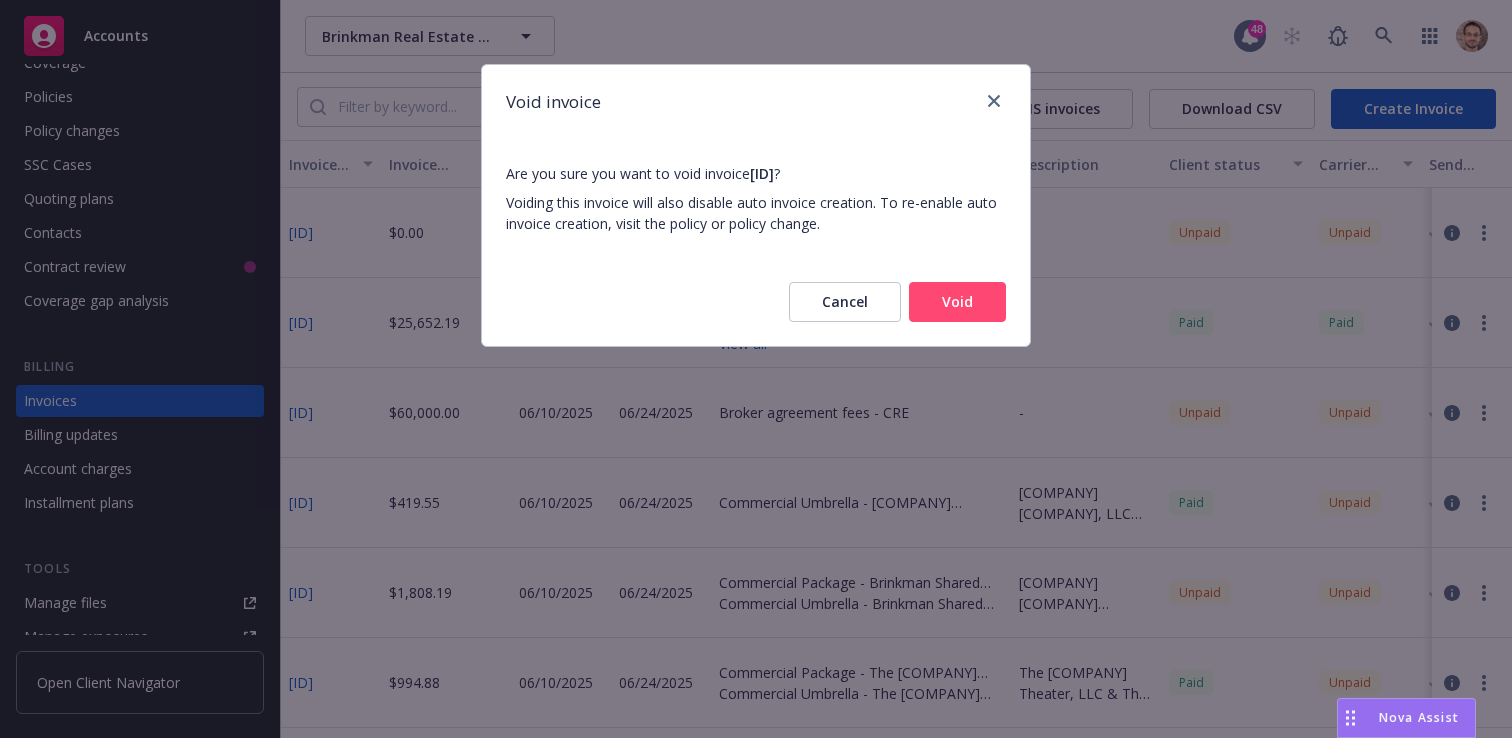 click on "Void invoice Are you sure you want to void invoice  3AA33ED4 ? Voiding this invoice will also disable auto invoice creation. To re-enable auto invoice creation, visit the policy or policy change. Cancel Void" at bounding box center [756, 369] 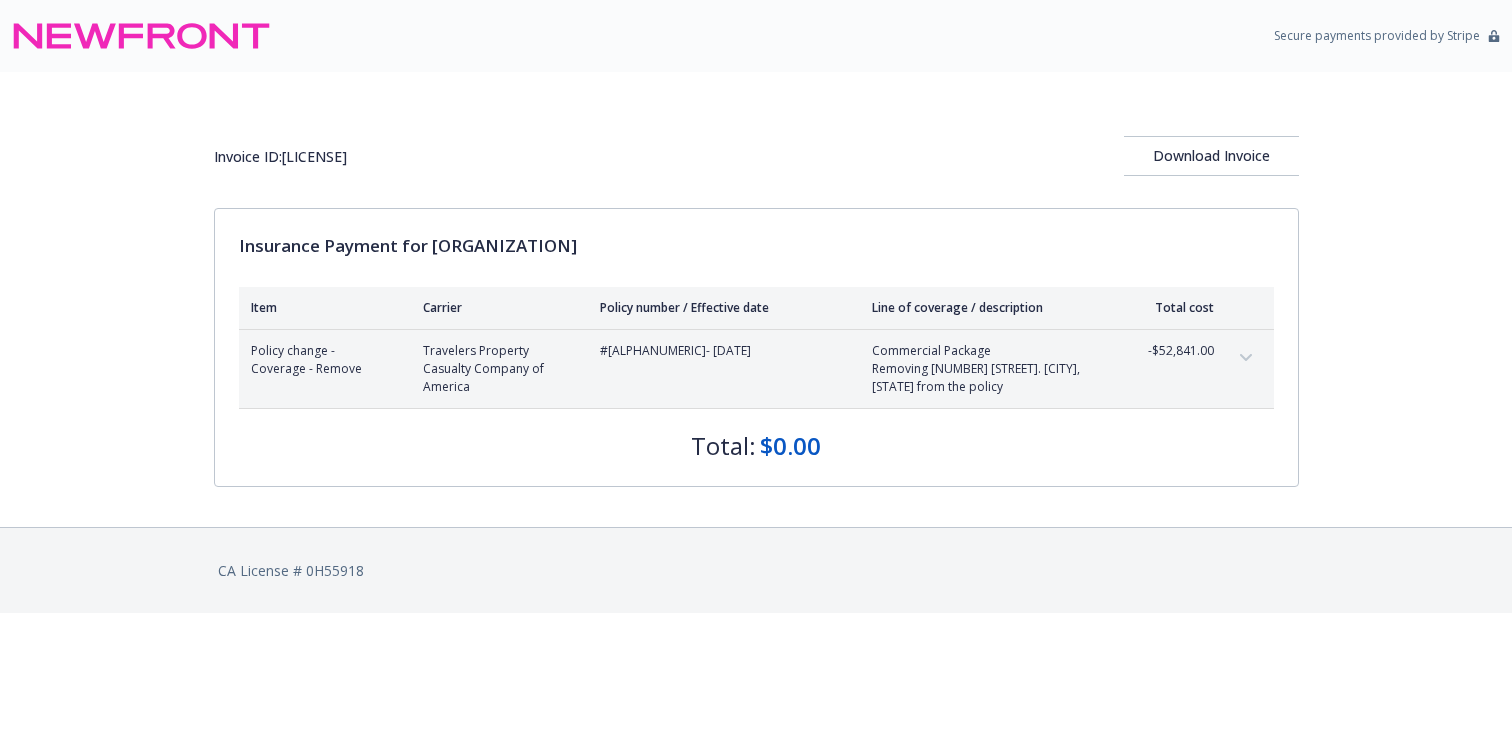 scroll, scrollTop: 0, scrollLeft: 0, axis: both 